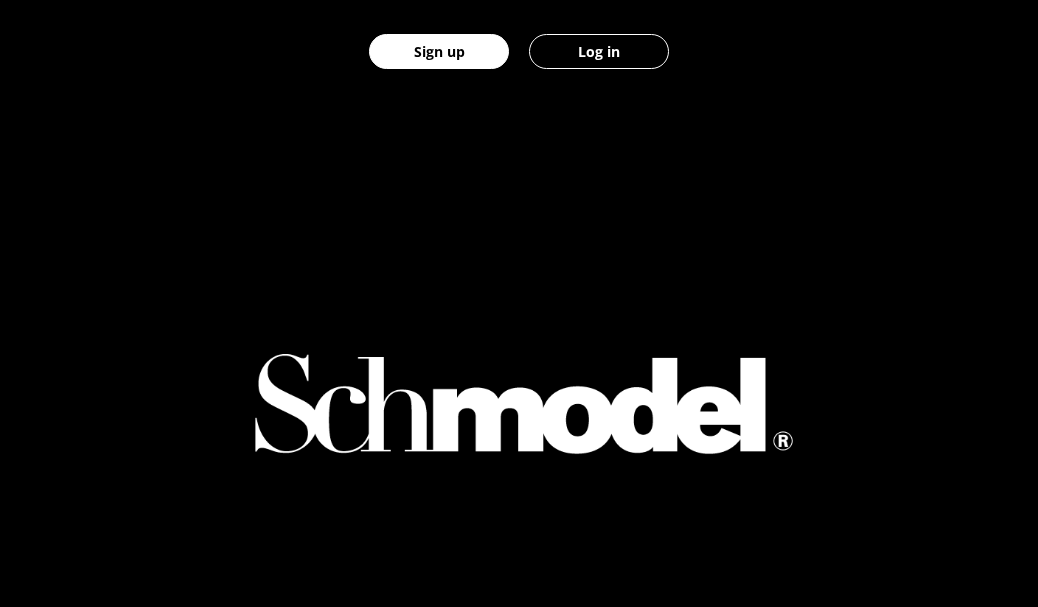 scroll, scrollTop: 0, scrollLeft: 0, axis: both 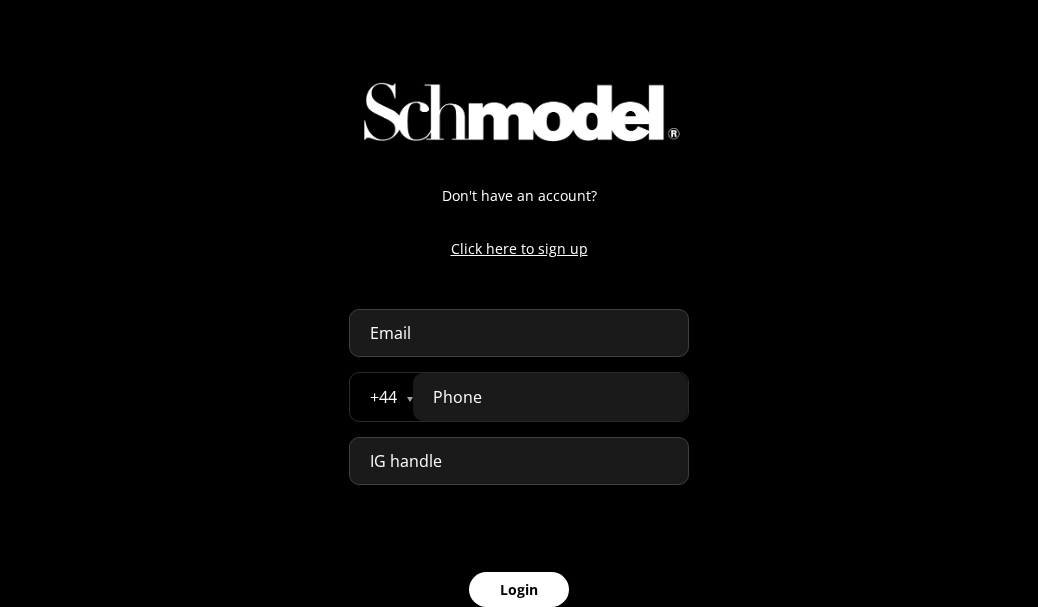 click at bounding box center (519, 333) 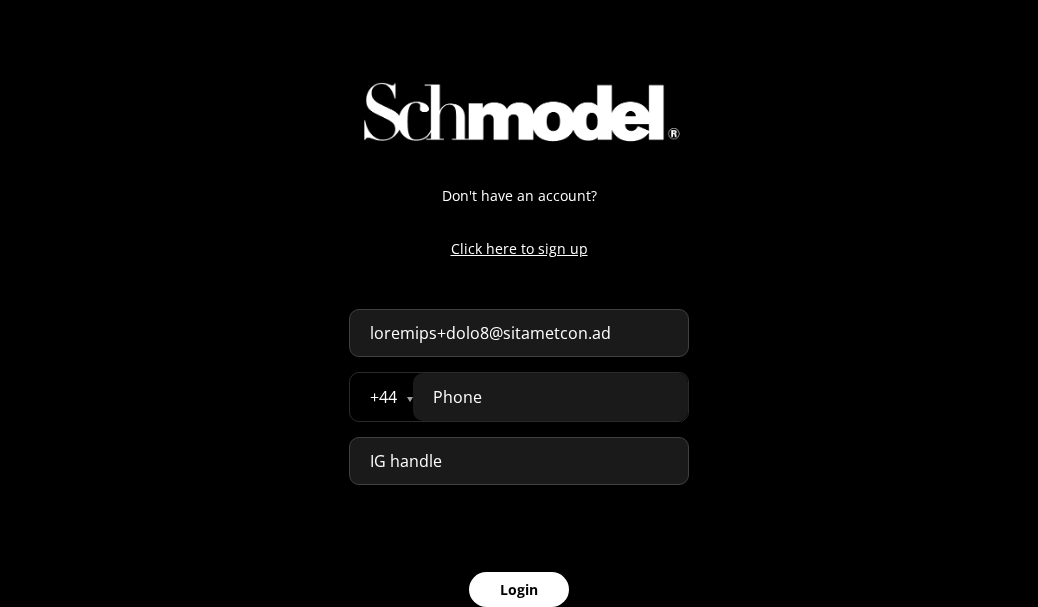 type on "loremips+dolo8@sitametcon.ad" 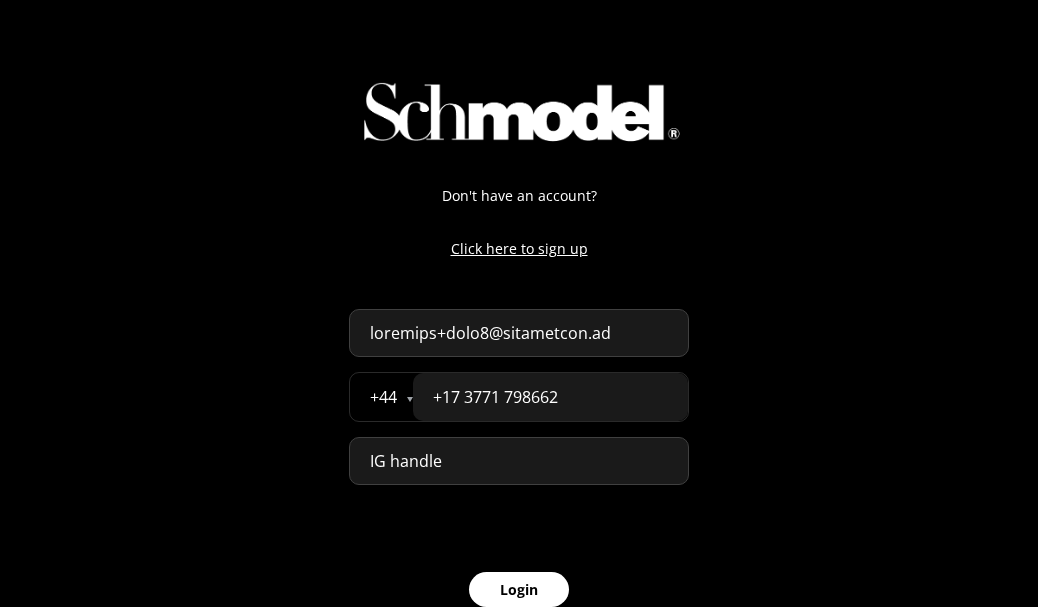 type on "+17 3771 798662" 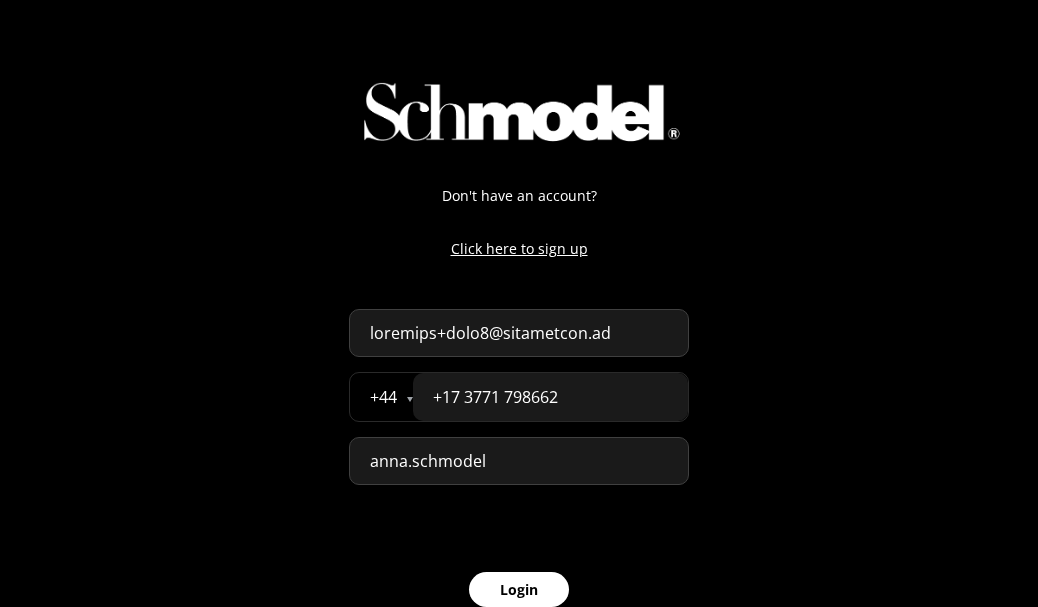type on "anna.schmodel" 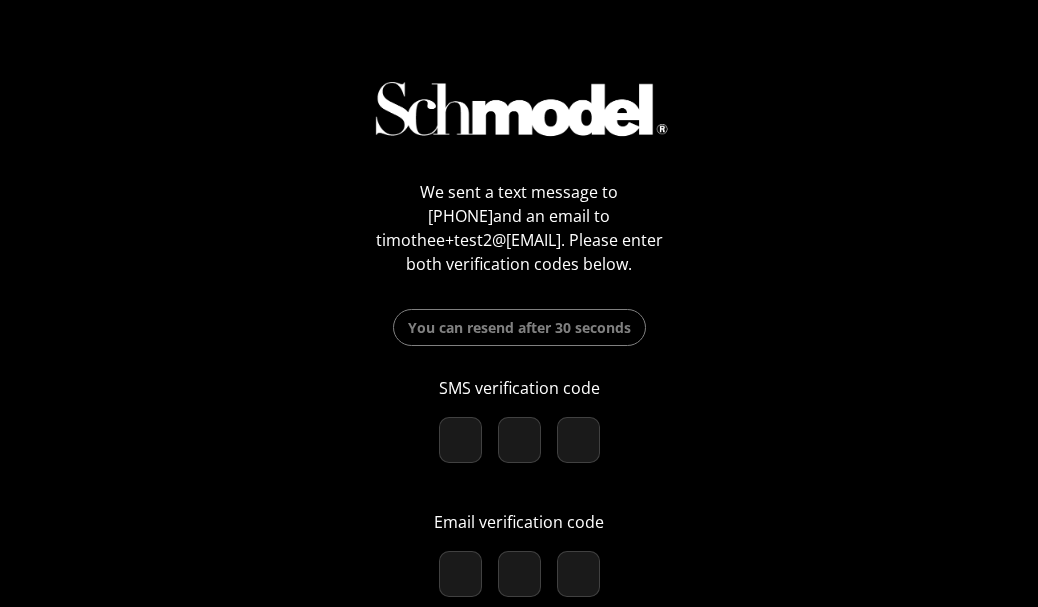 scroll, scrollTop: 0, scrollLeft: 0, axis: both 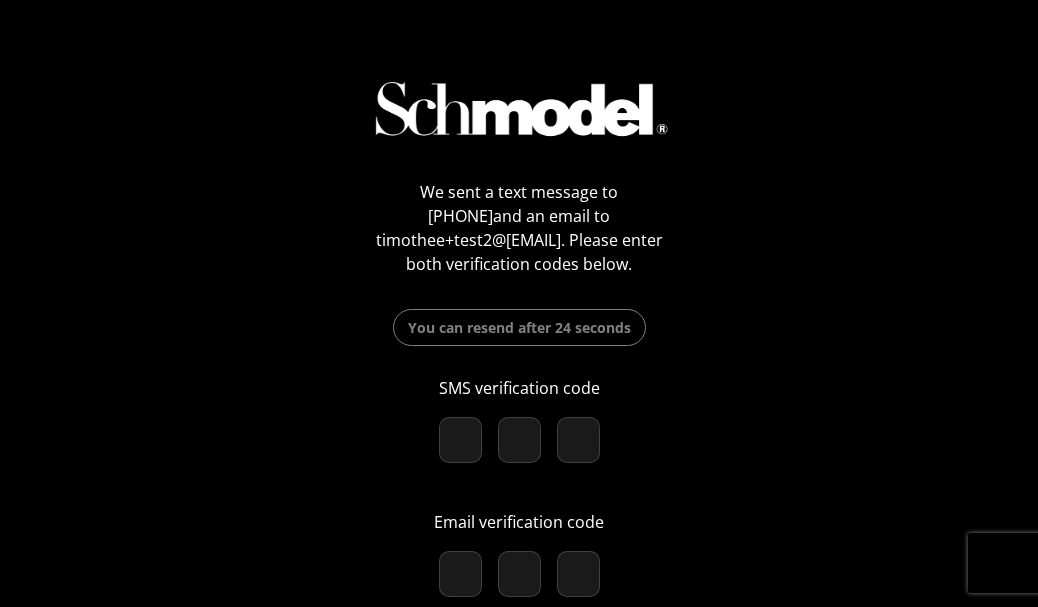 type on "9" 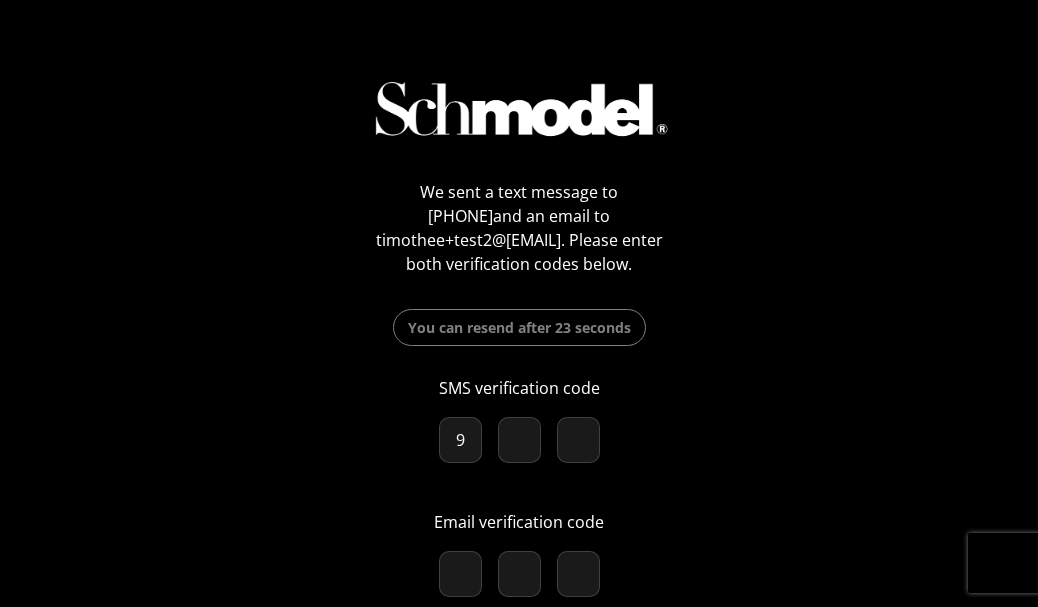 type on "1" 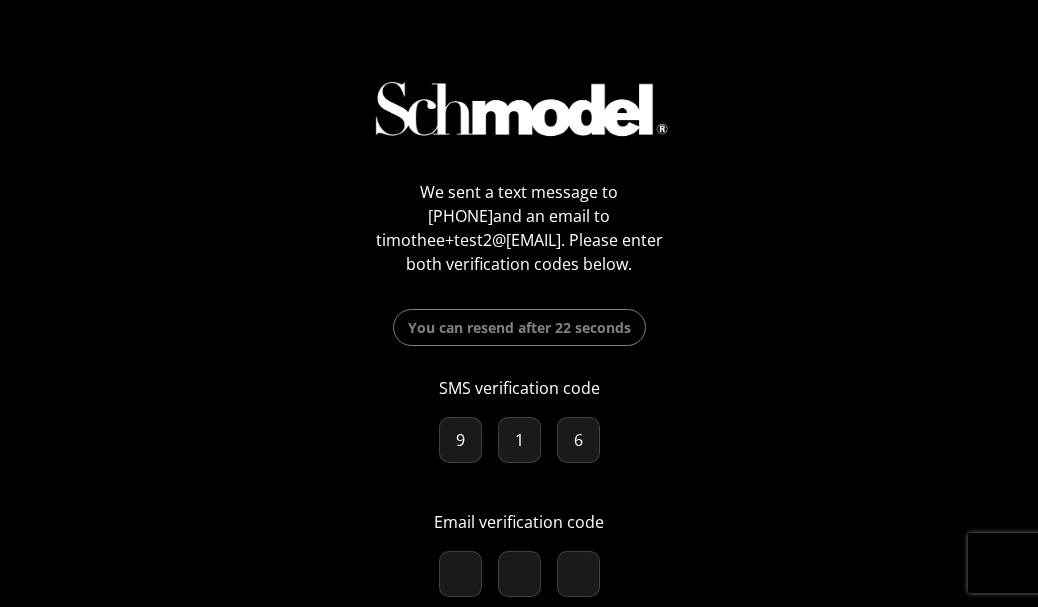 type on "6" 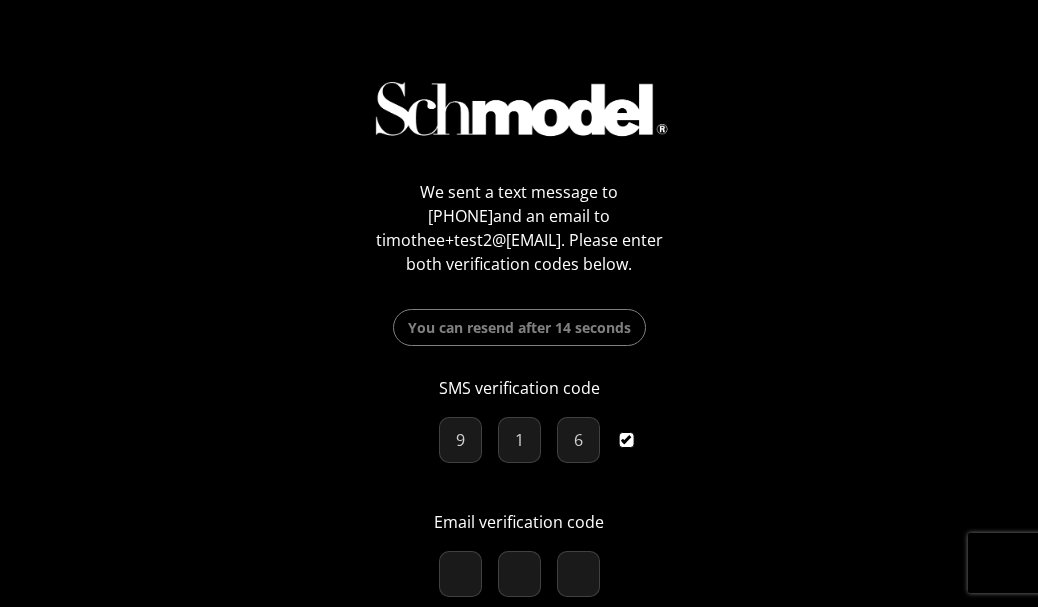 type on "8" 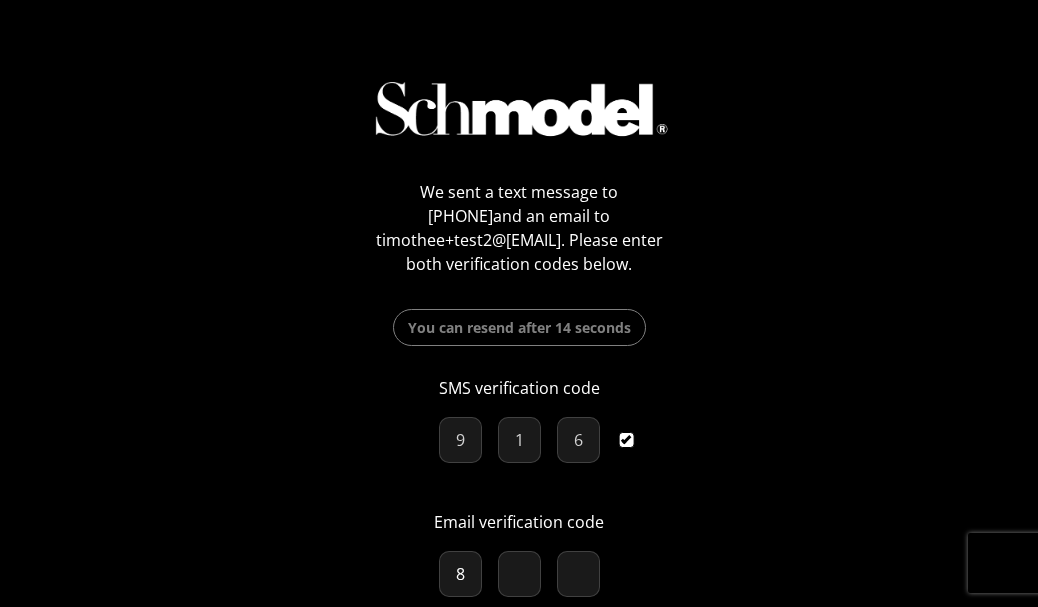 type on "1" 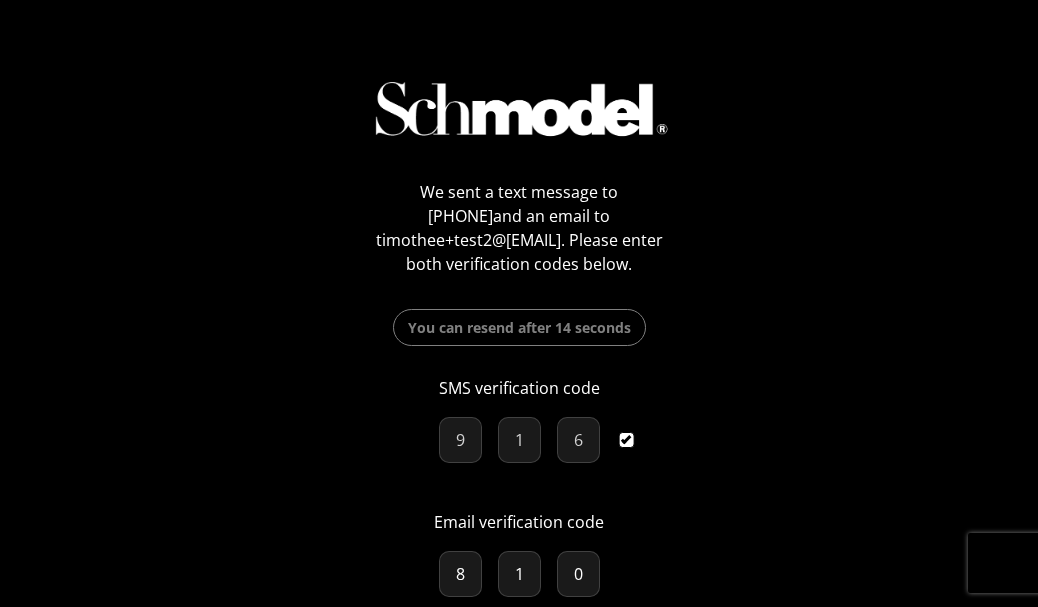 type on "0" 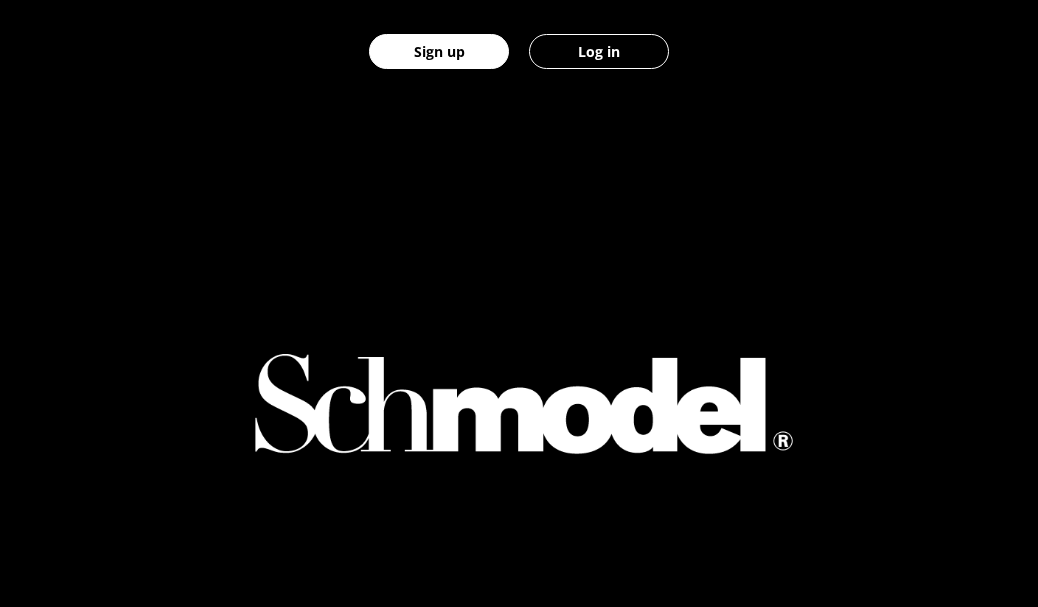 scroll, scrollTop: 0, scrollLeft: 0, axis: both 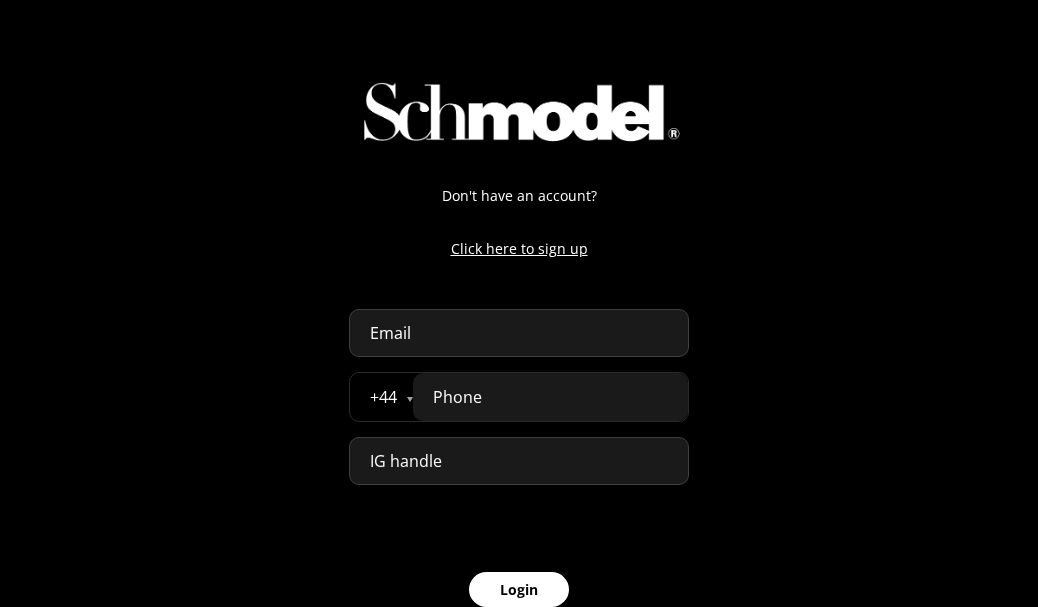 click at bounding box center (519, 333) 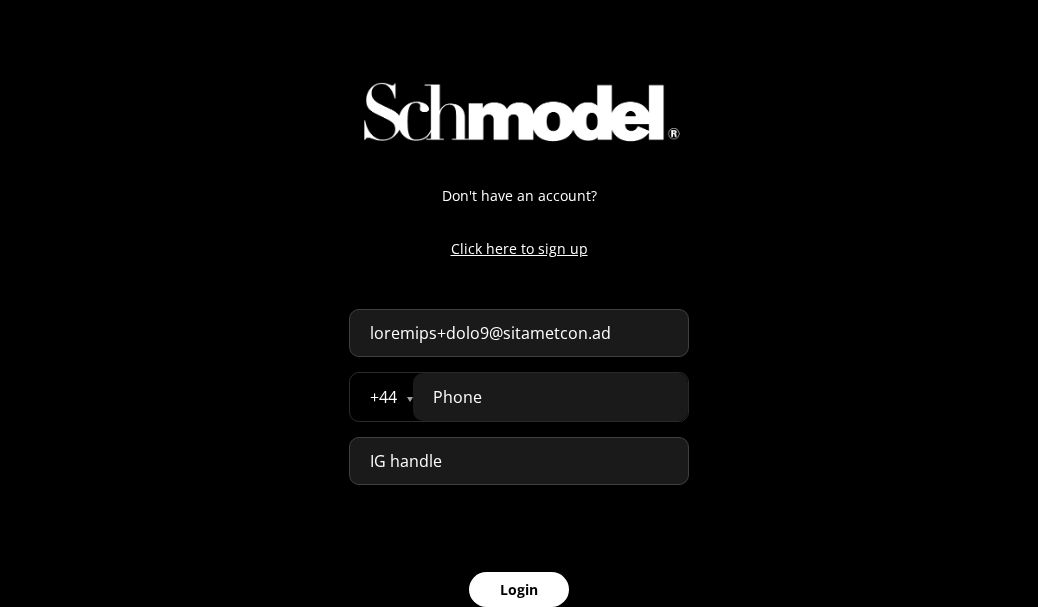 paste on "+95 2396 964106" 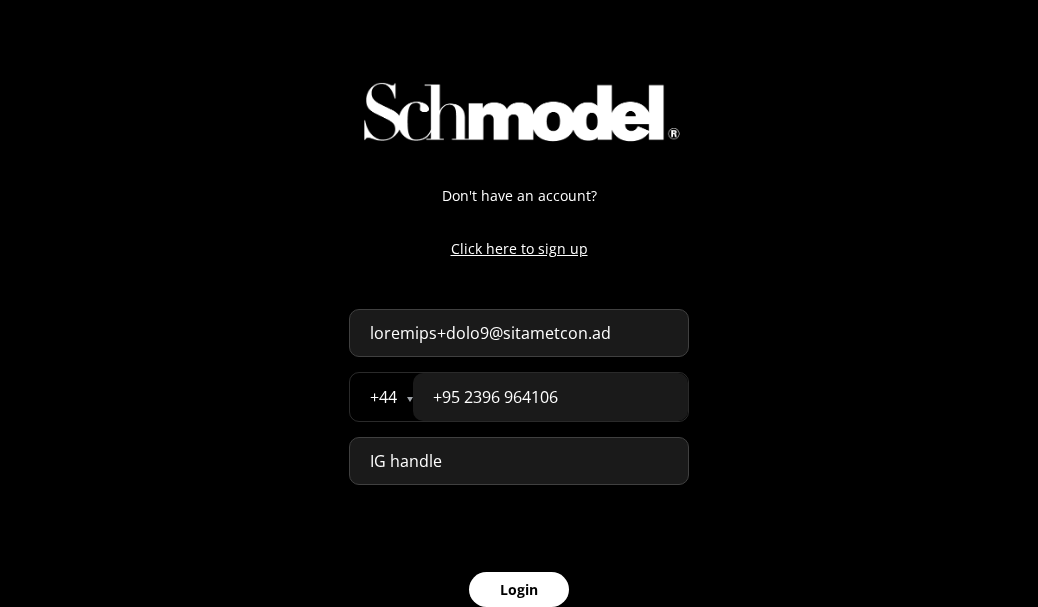 type on "+95 2396 964106" 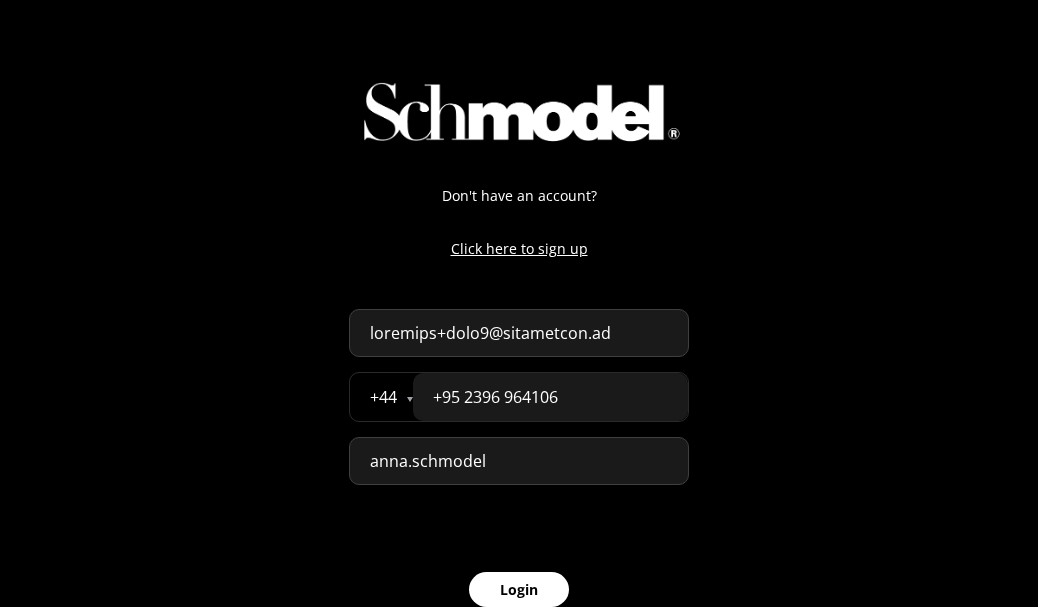 type on "anna.schmodel" 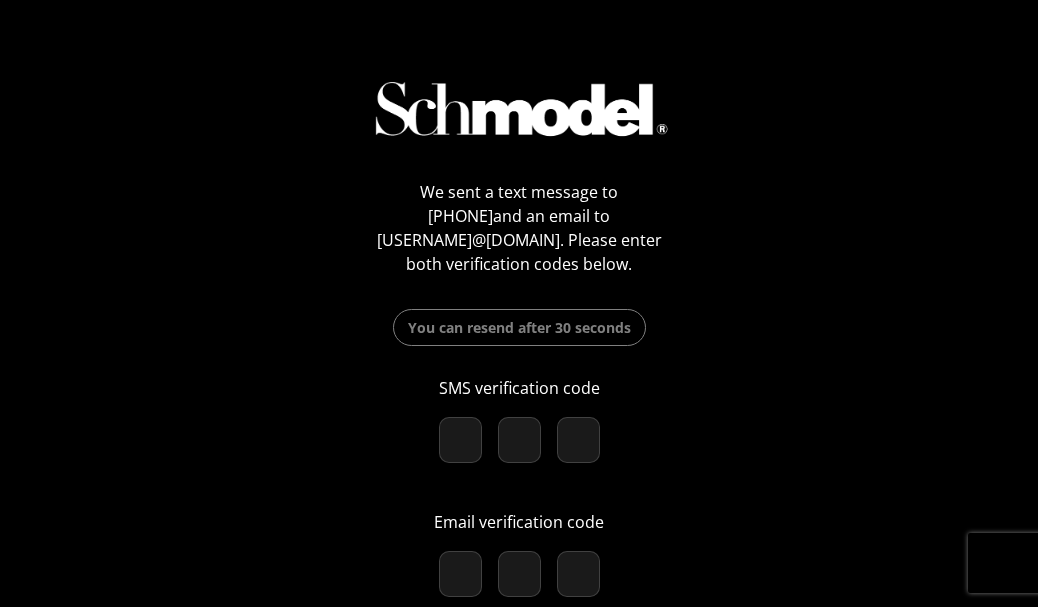 scroll, scrollTop: 0, scrollLeft: 0, axis: both 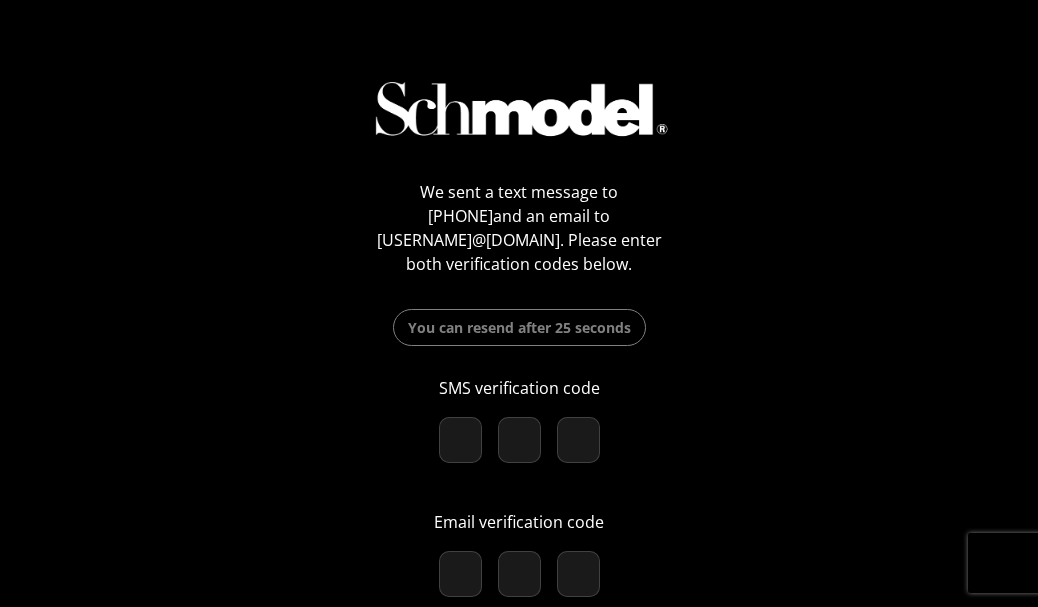 type on "3" 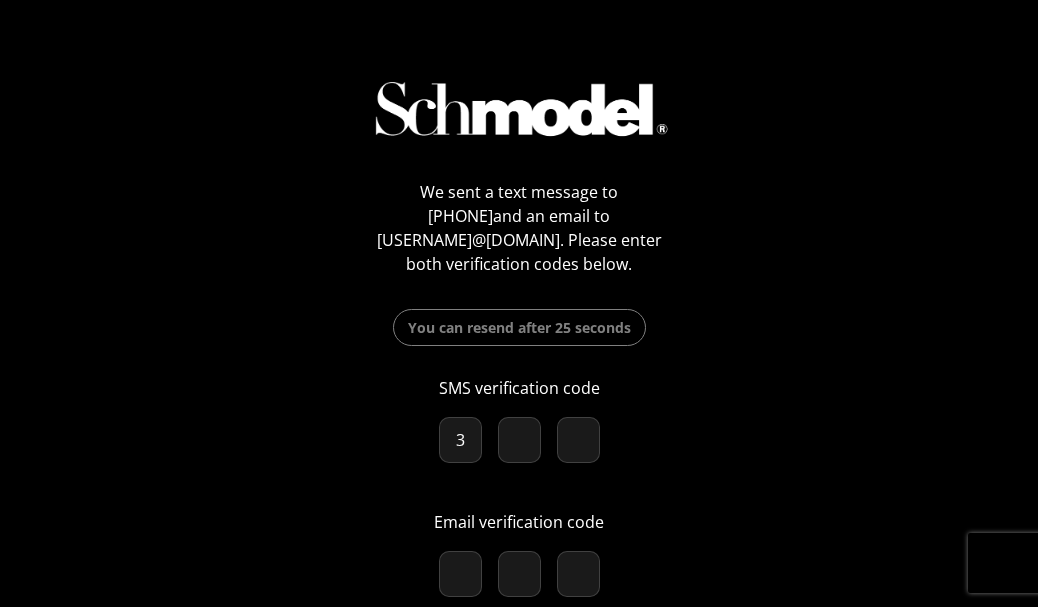 type on "4" 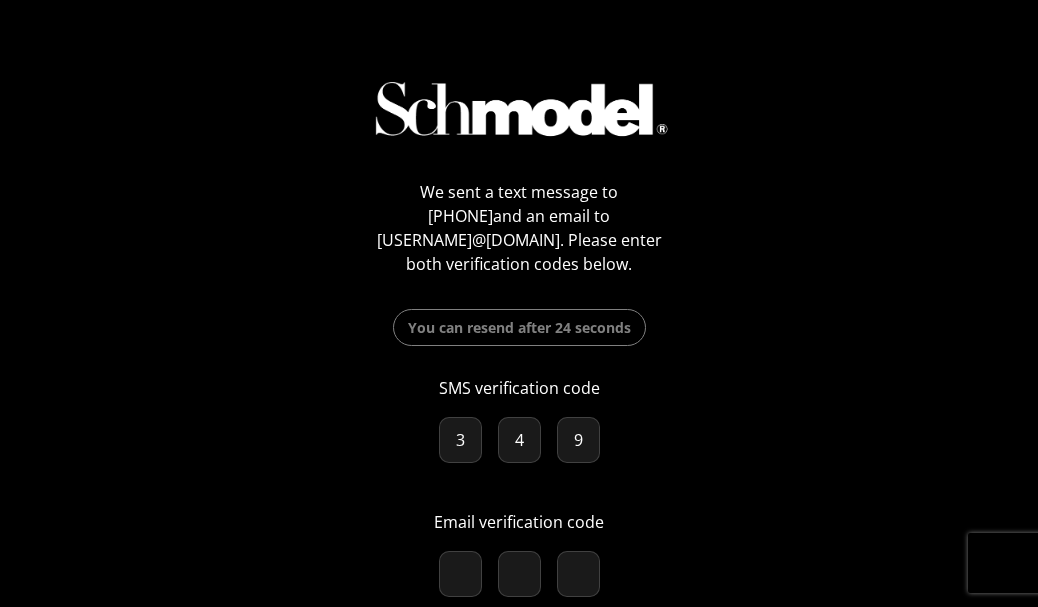 type on "9" 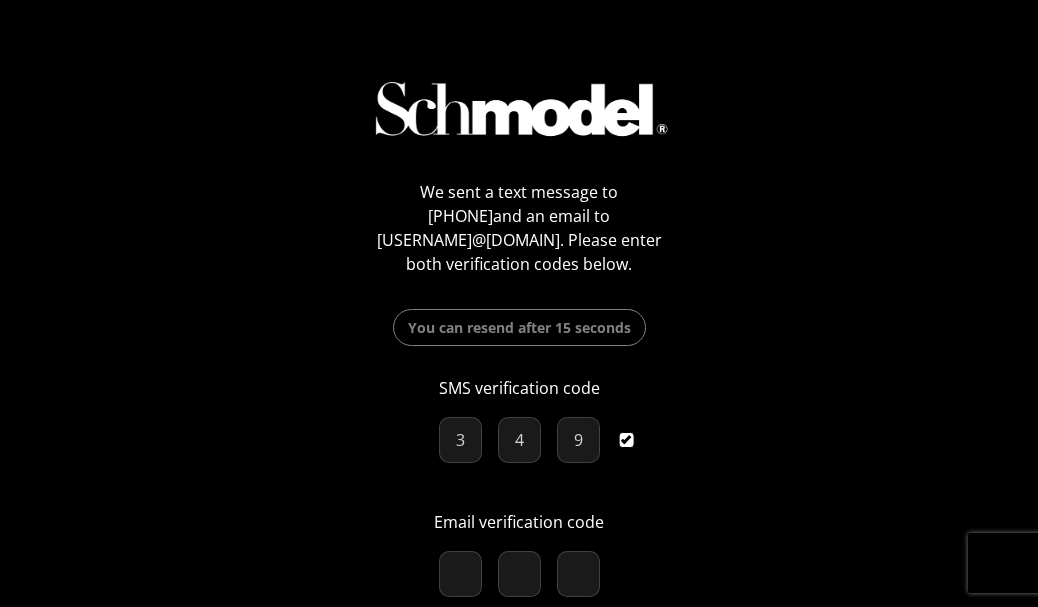 click at bounding box center (460, 574) 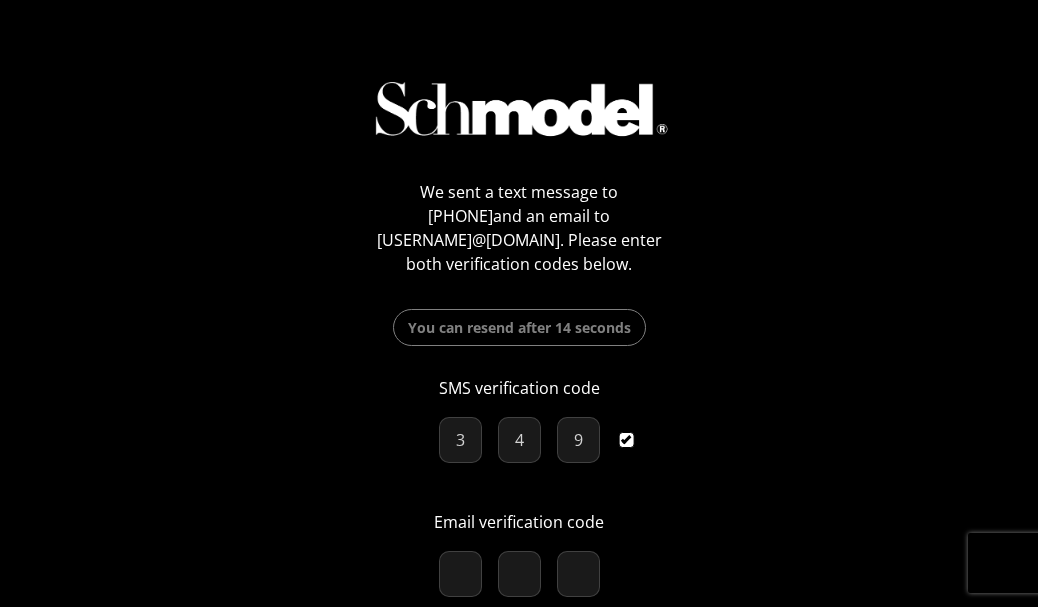 type on "4" 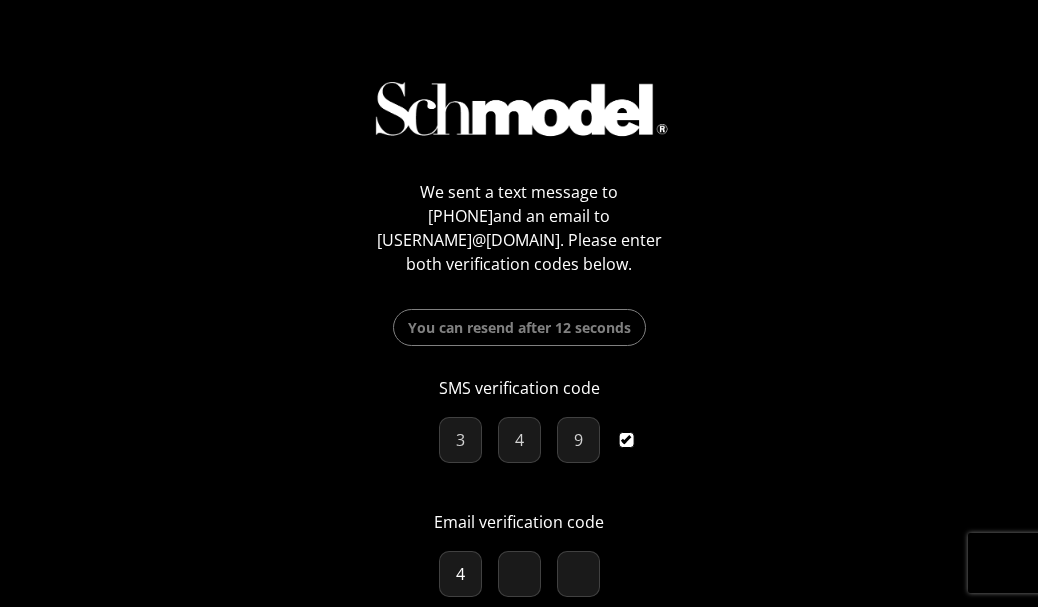 type on "2" 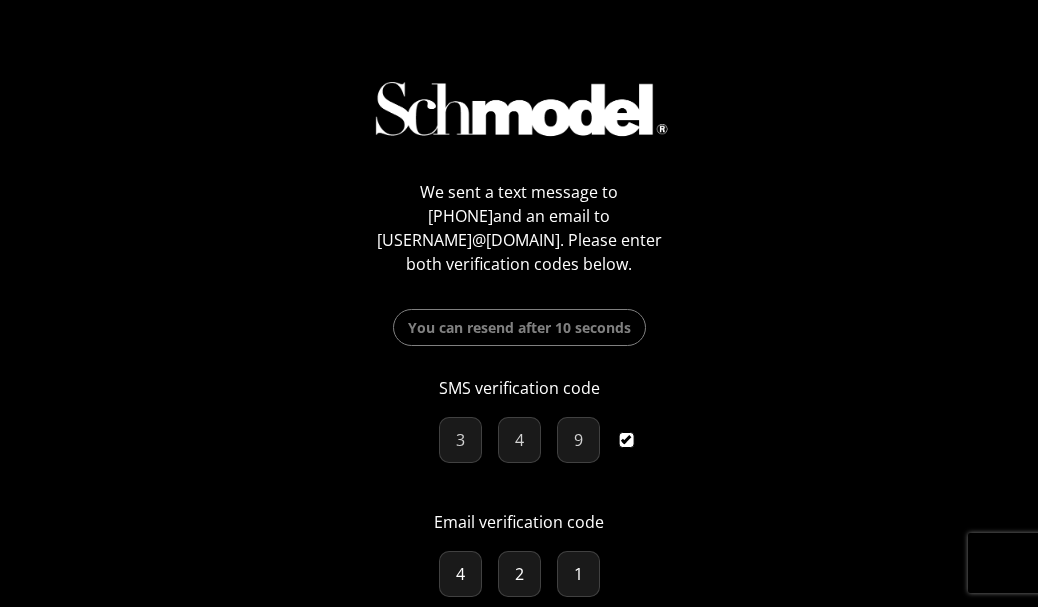 type on "1" 